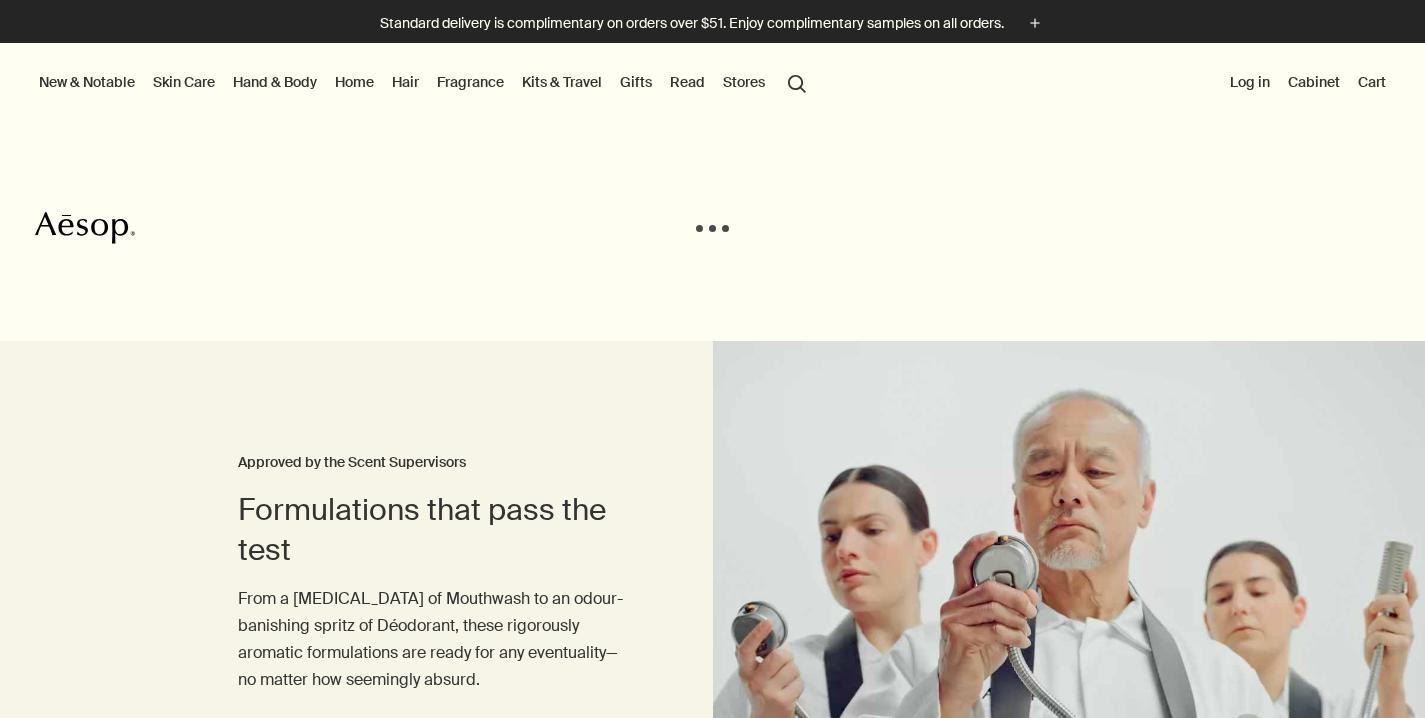 scroll, scrollTop: 0, scrollLeft: 0, axis: both 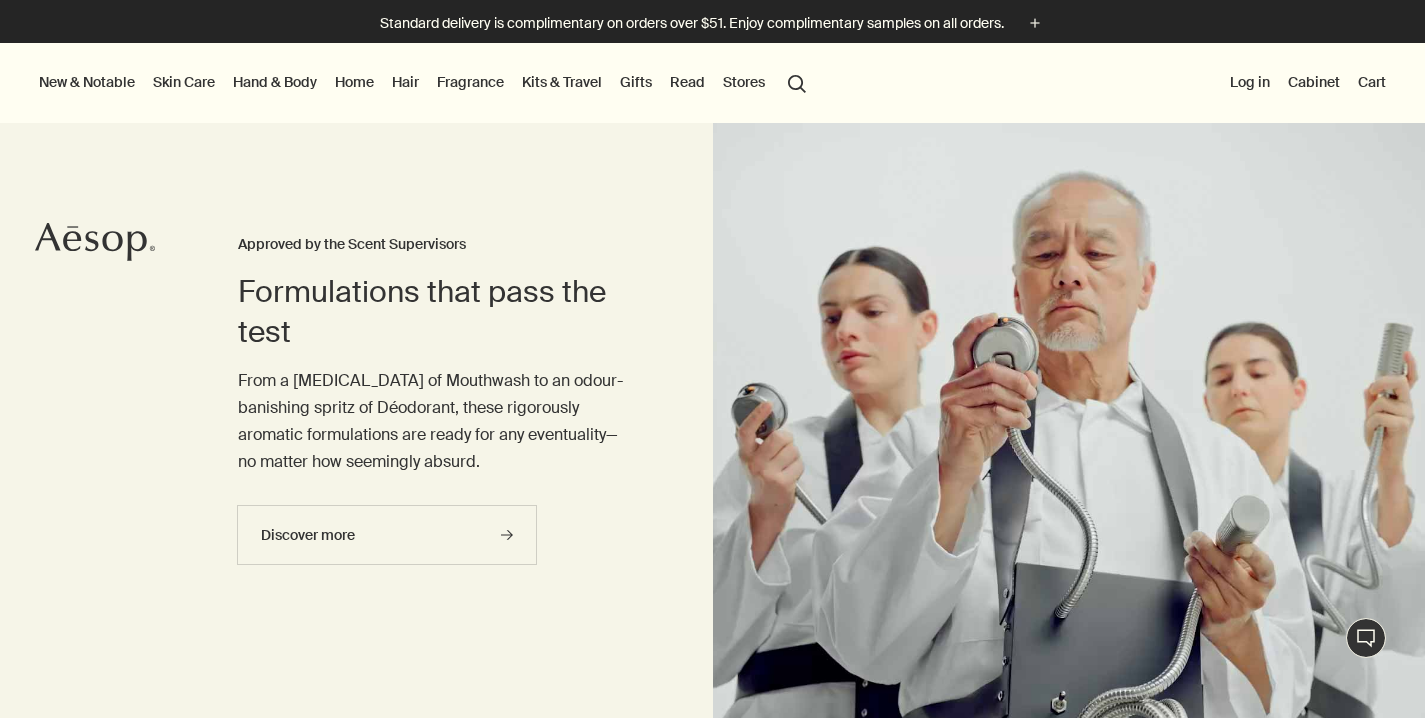 click on "Hand & Body" at bounding box center (275, 82) 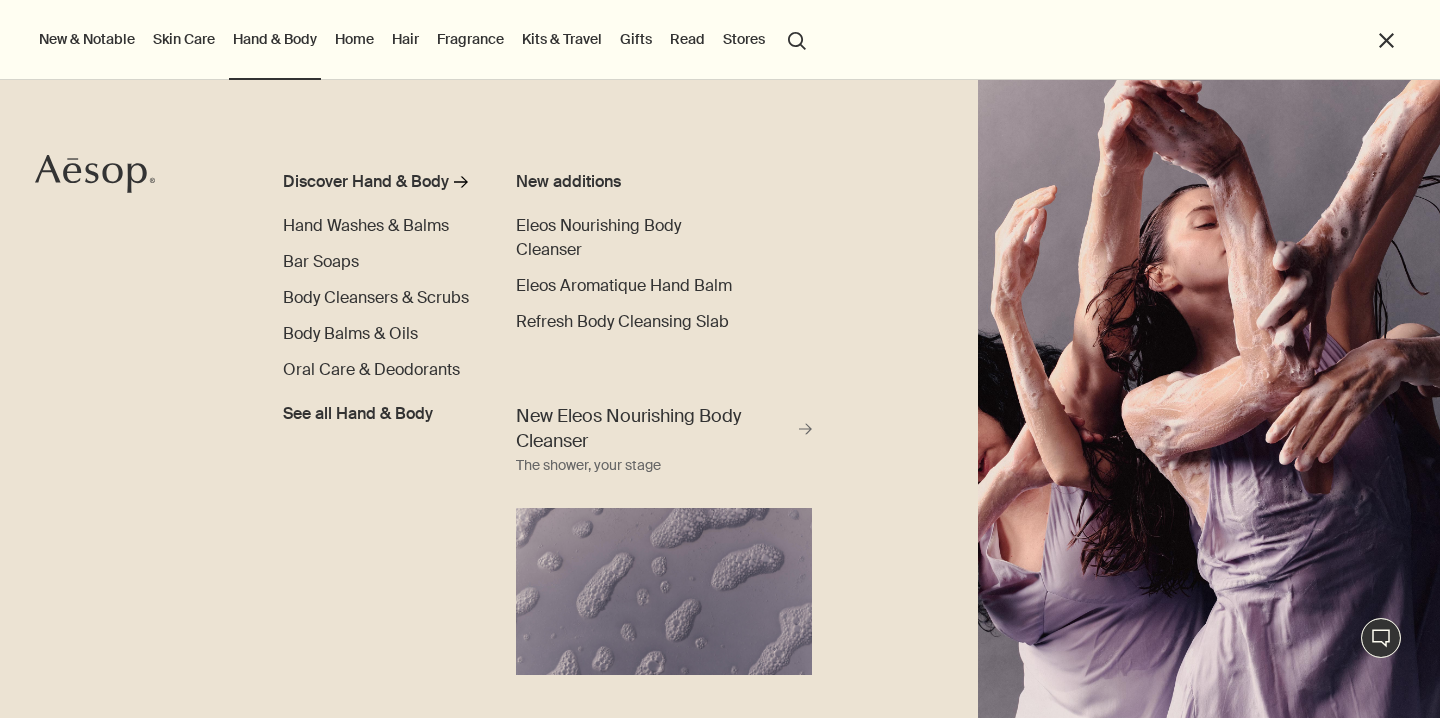 click on "Skin Care" at bounding box center (184, 39) 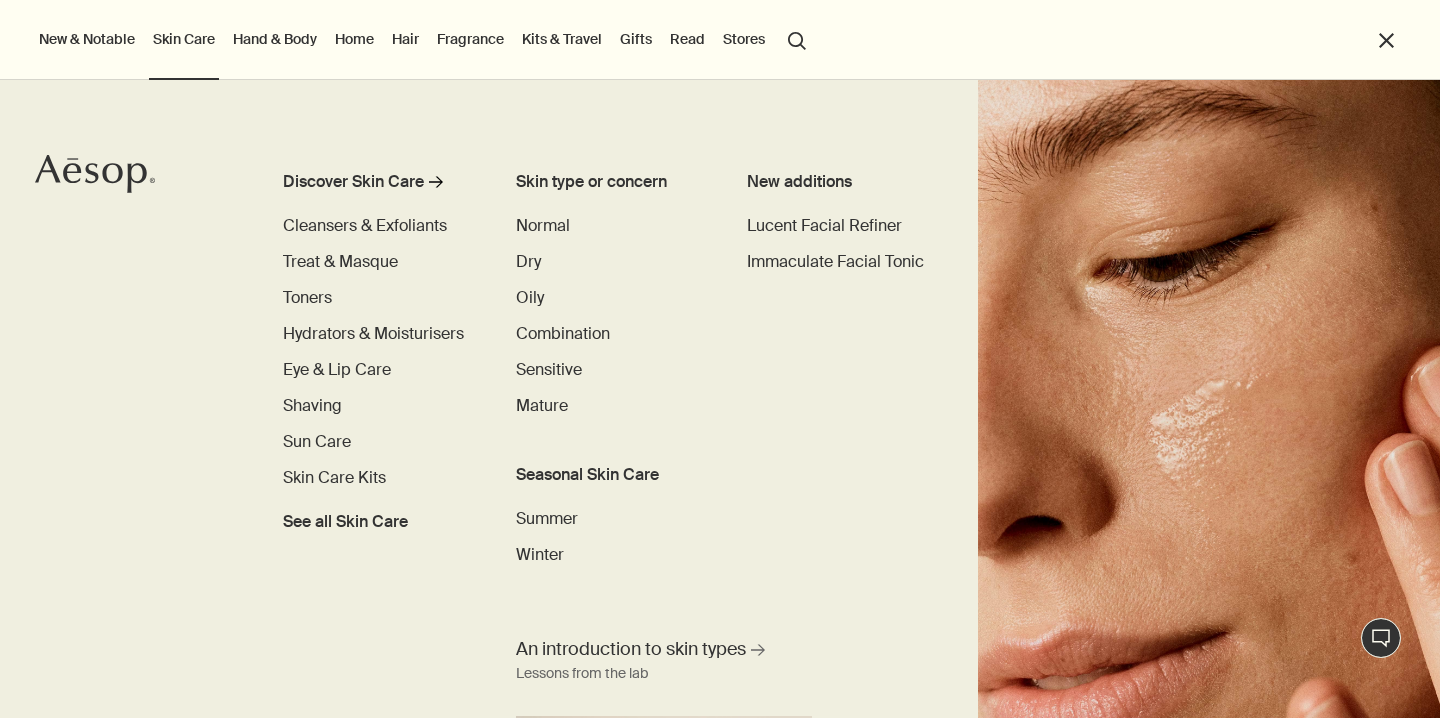 click on "Hand & Body" at bounding box center (275, 39) 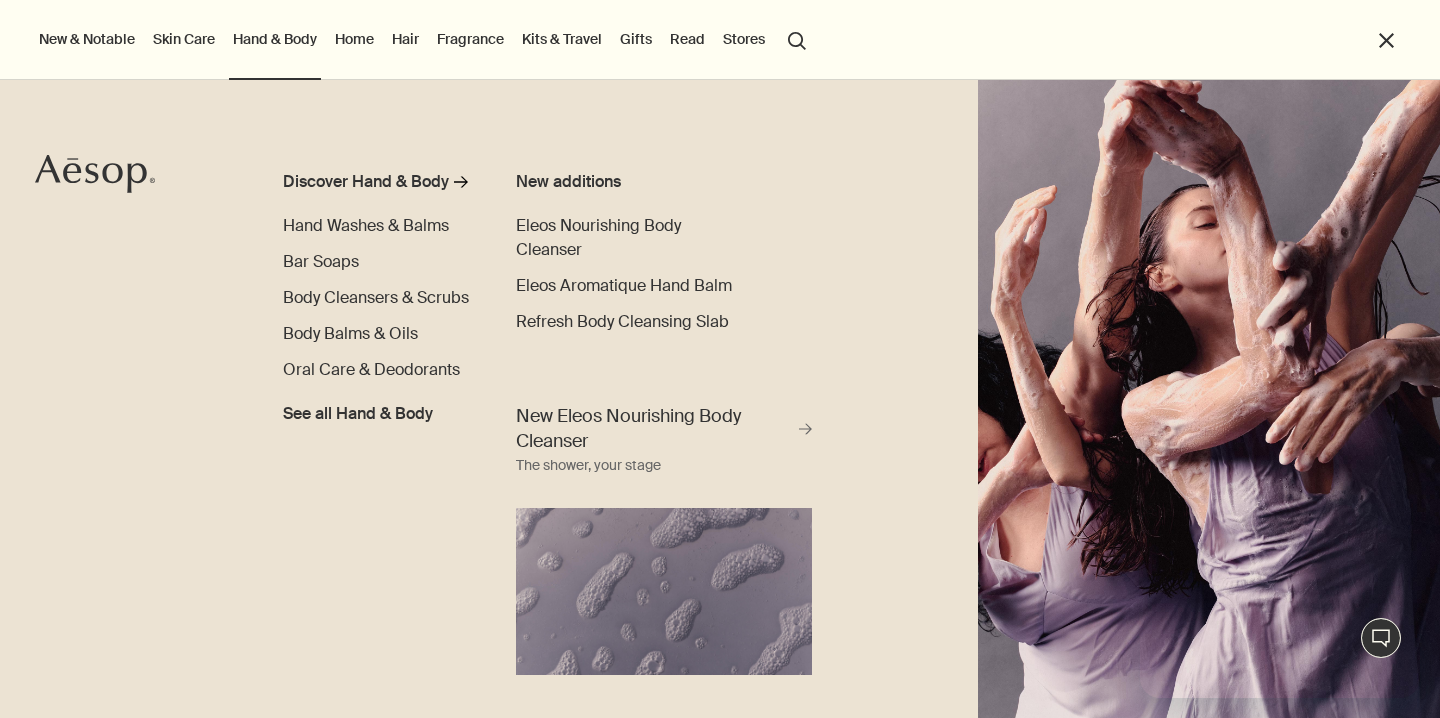 scroll, scrollTop: 0, scrollLeft: 0, axis: both 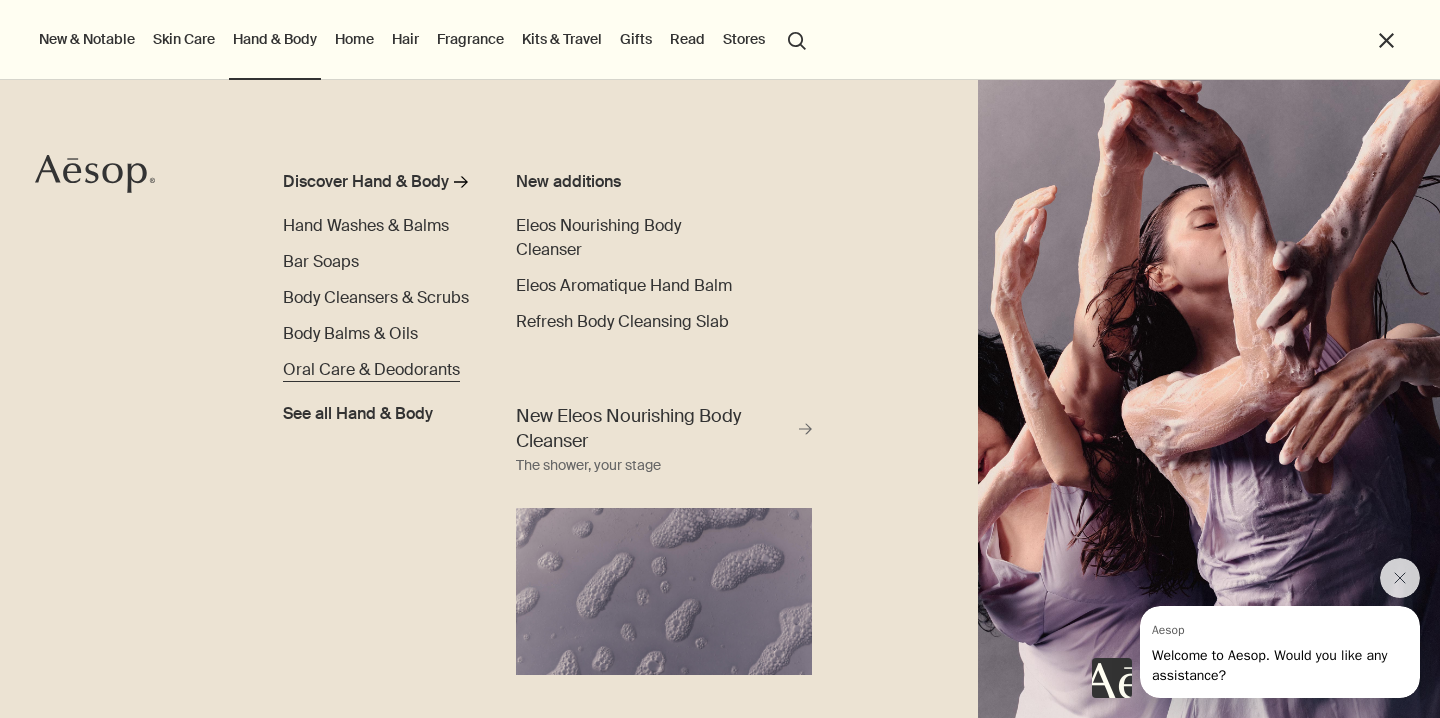 click on "Oral Care & Deodorants" at bounding box center [371, 369] 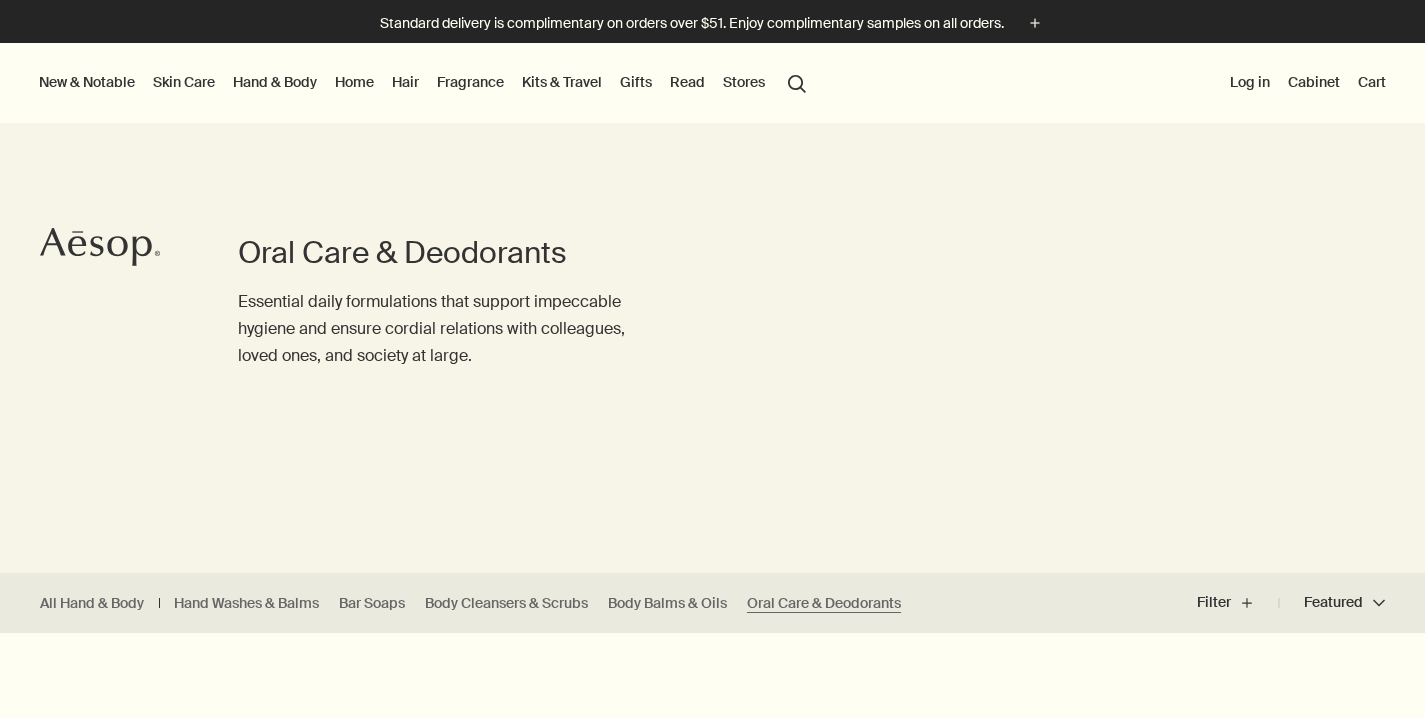 scroll, scrollTop: 0, scrollLeft: 0, axis: both 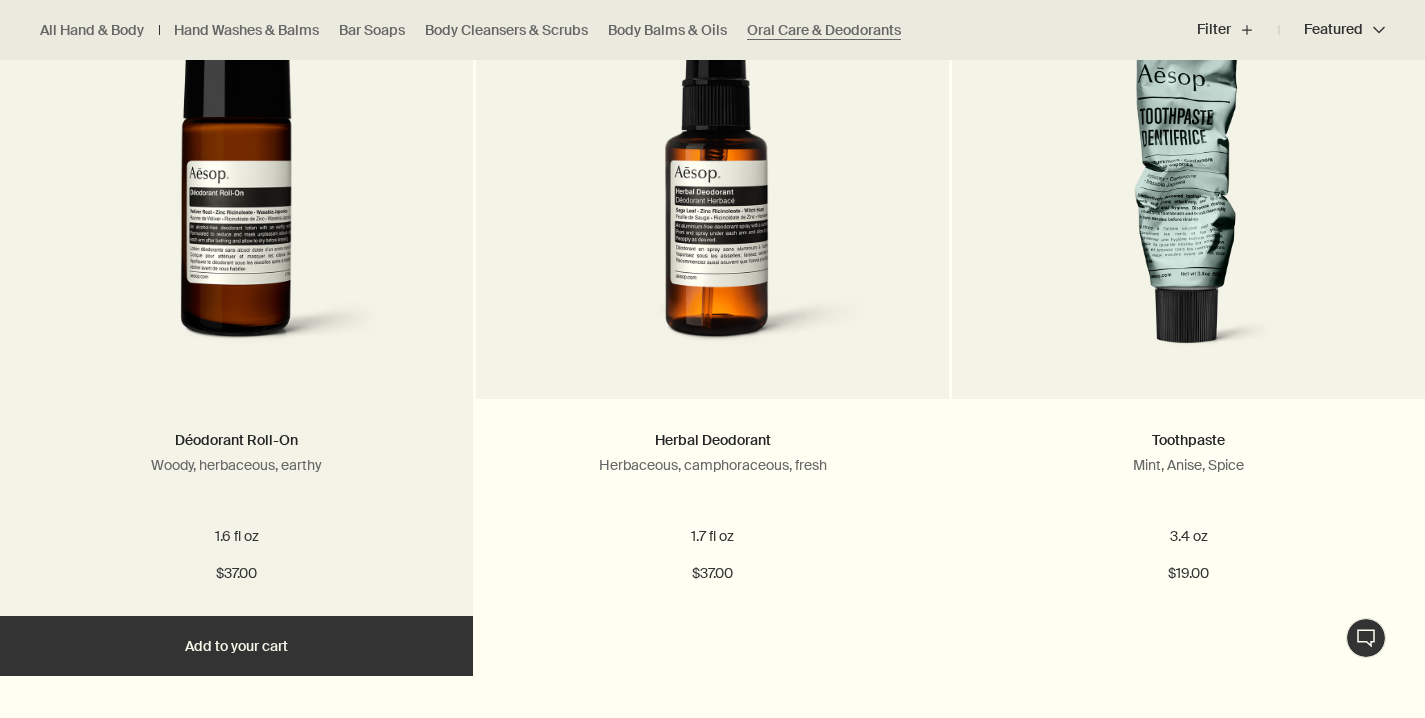 click on "Add Add to your cart" at bounding box center [236, 646] 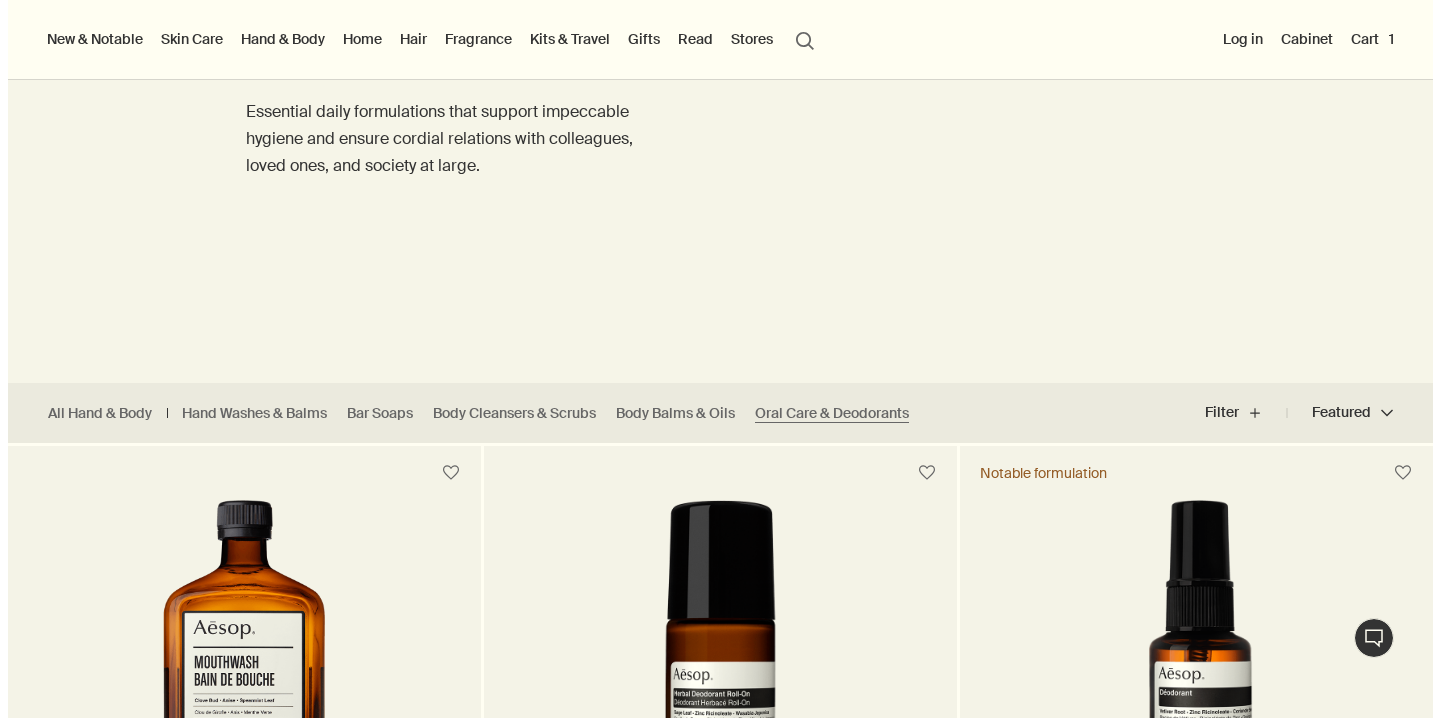 scroll, scrollTop: 0, scrollLeft: 0, axis: both 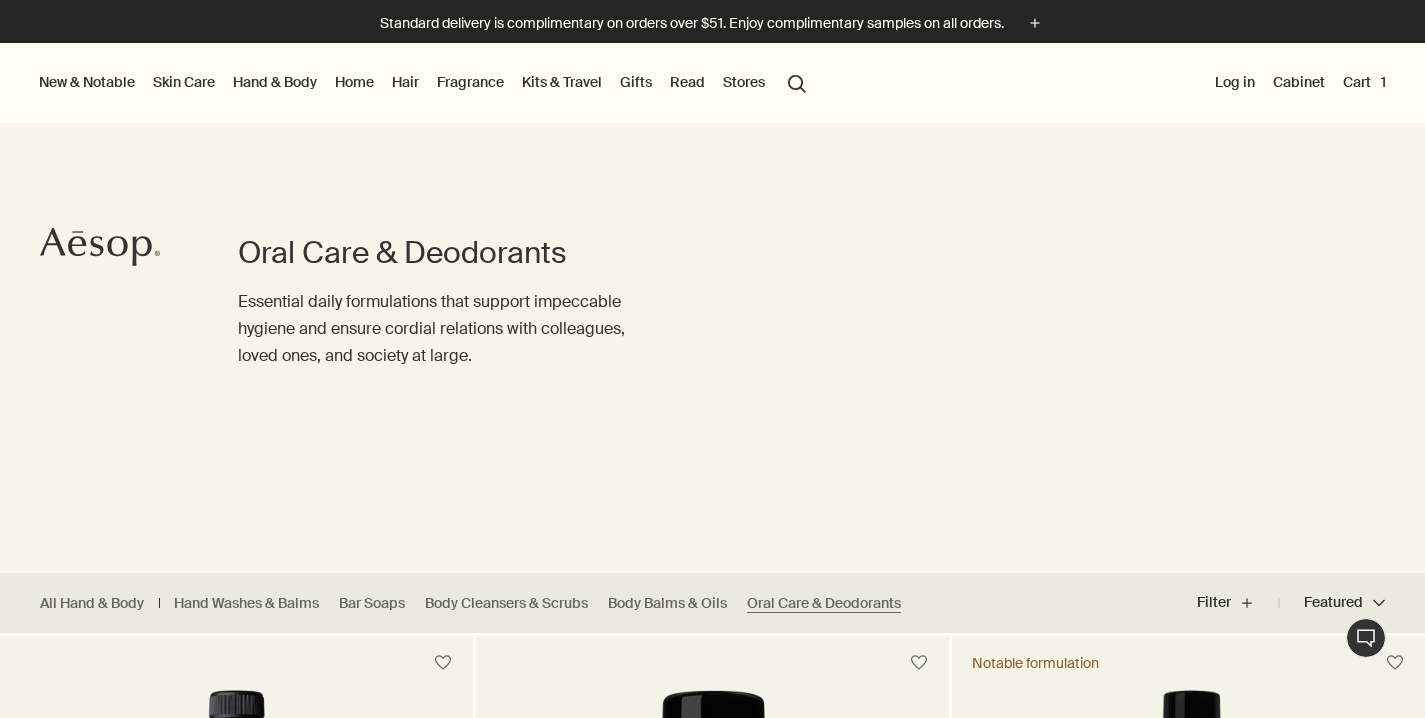 click on "Skin Care" at bounding box center (184, 82) 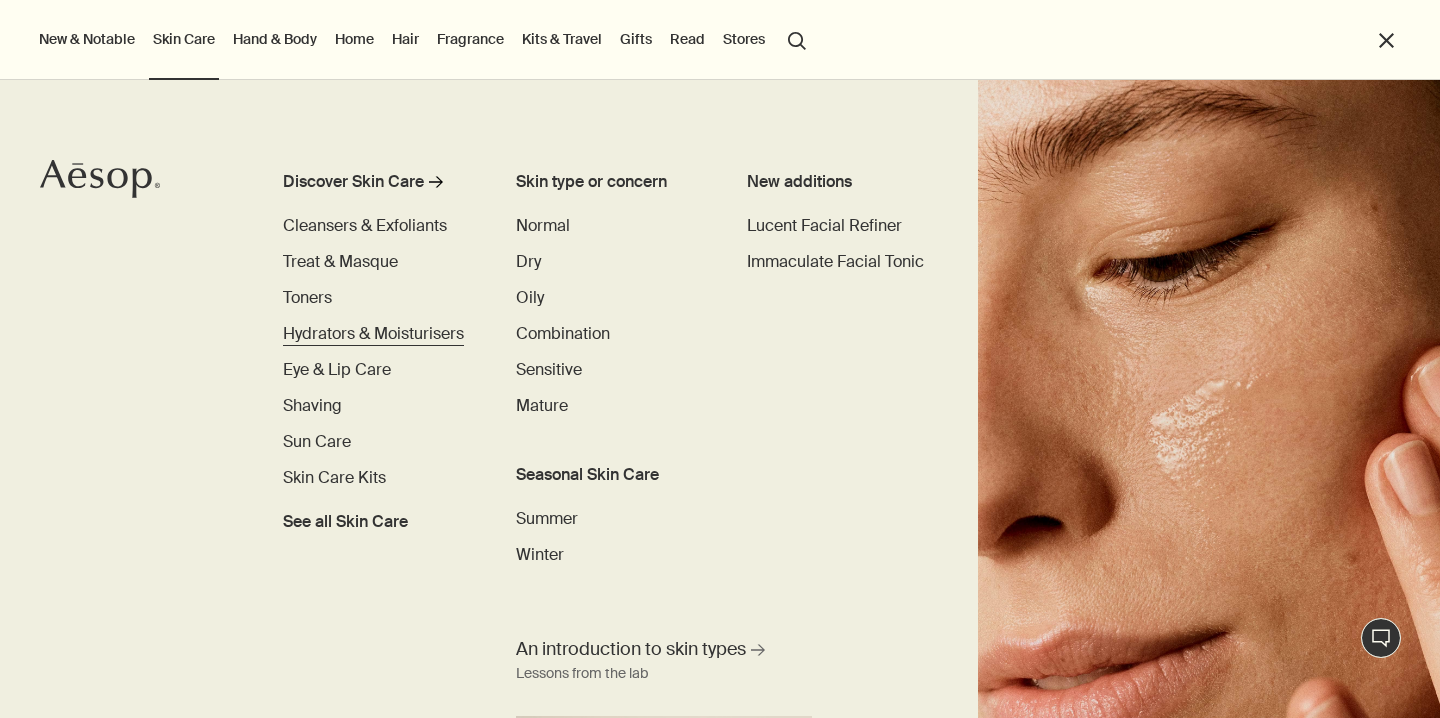 click on "Hydrators & Moisturisers" at bounding box center (373, 333) 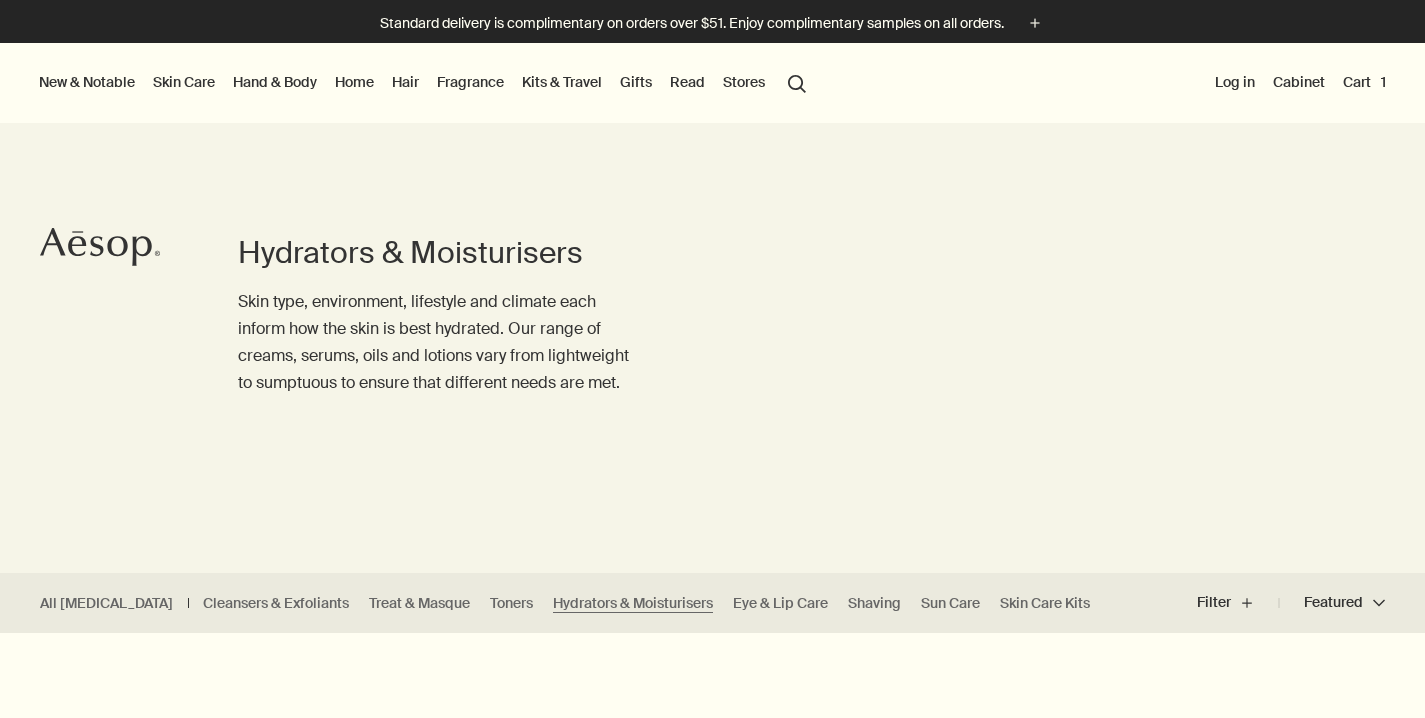 scroll, scrollTop: 0, scrollLeft: 0, axis: both 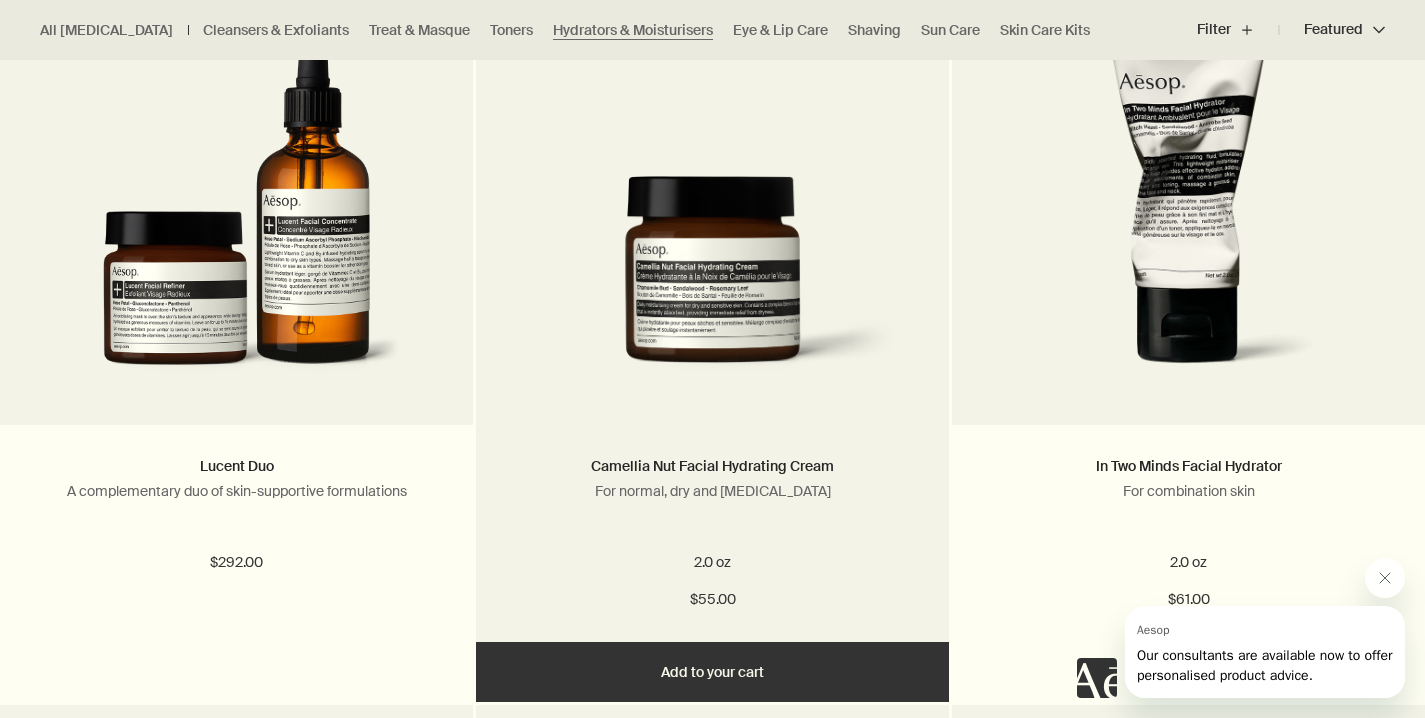 click at bounding box center [712, 285] 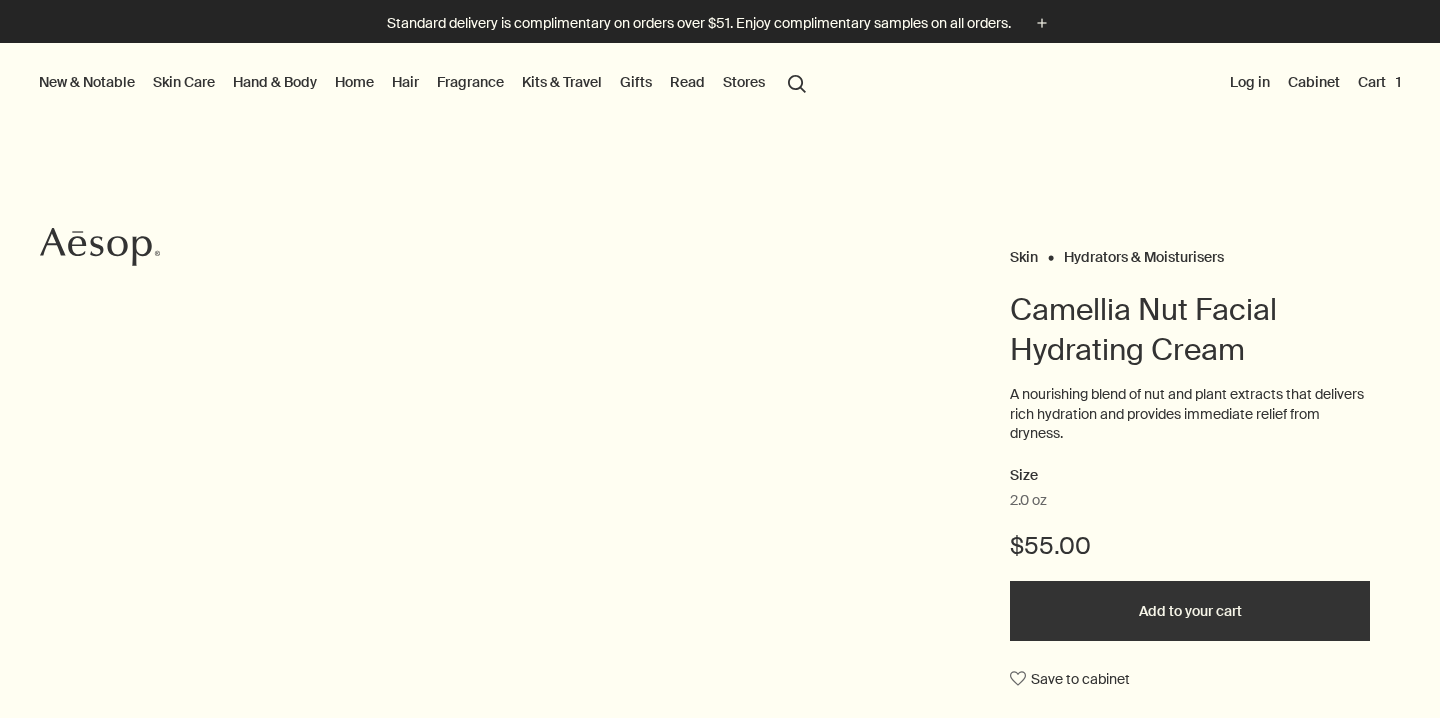 scroll, scrollTop: 0, scrollLeft: 0, axis: both 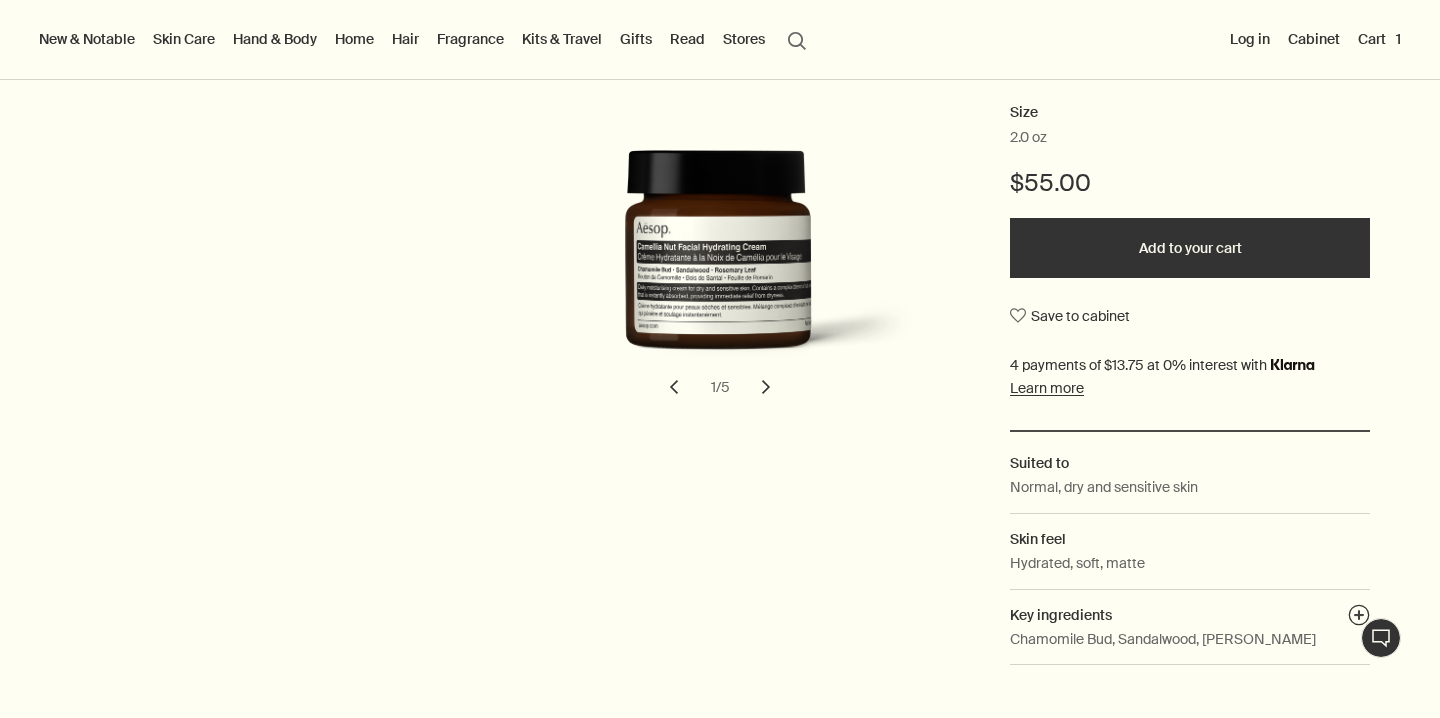click on "Add to your cart" at bounding box center [1190, 248] 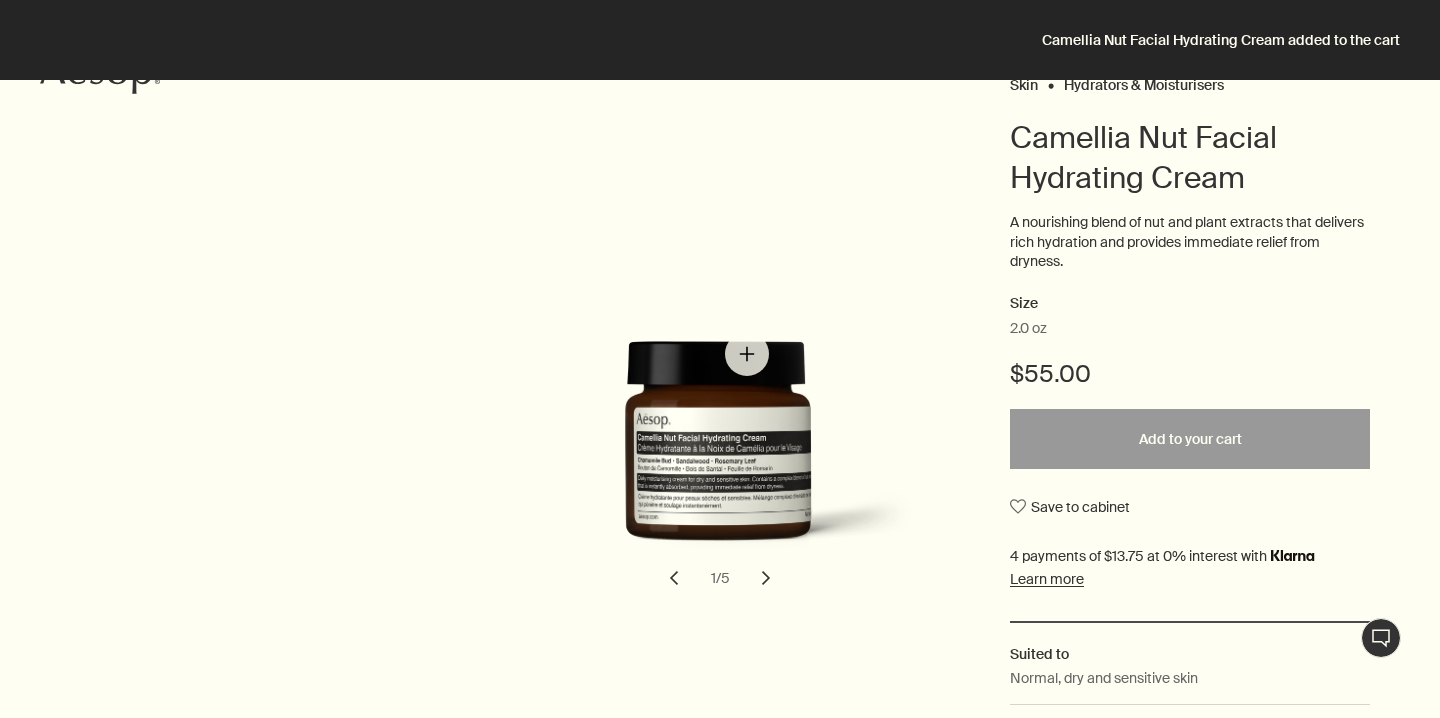scroll, scrollTop: 0, scrollLeft: 0, axis: both 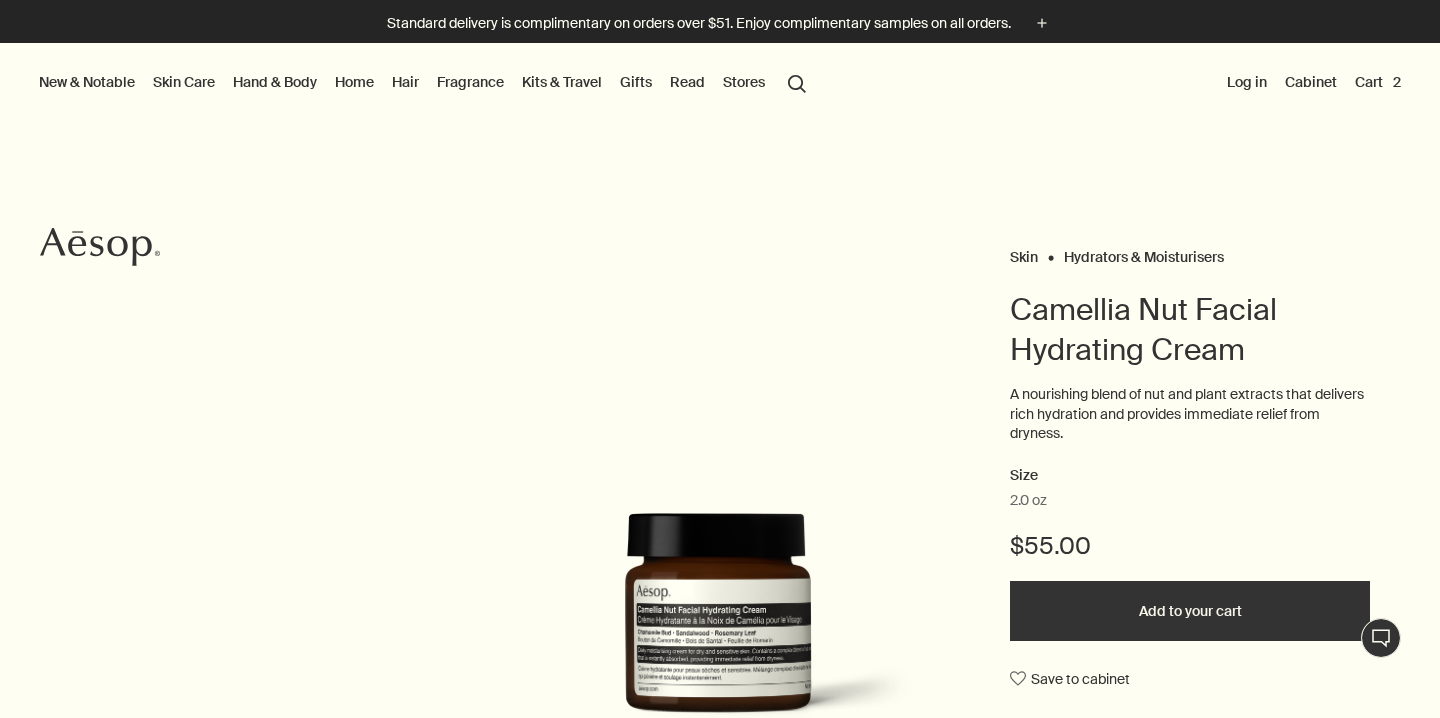 click on "Cart 2" at bounding box center (1378, 82) 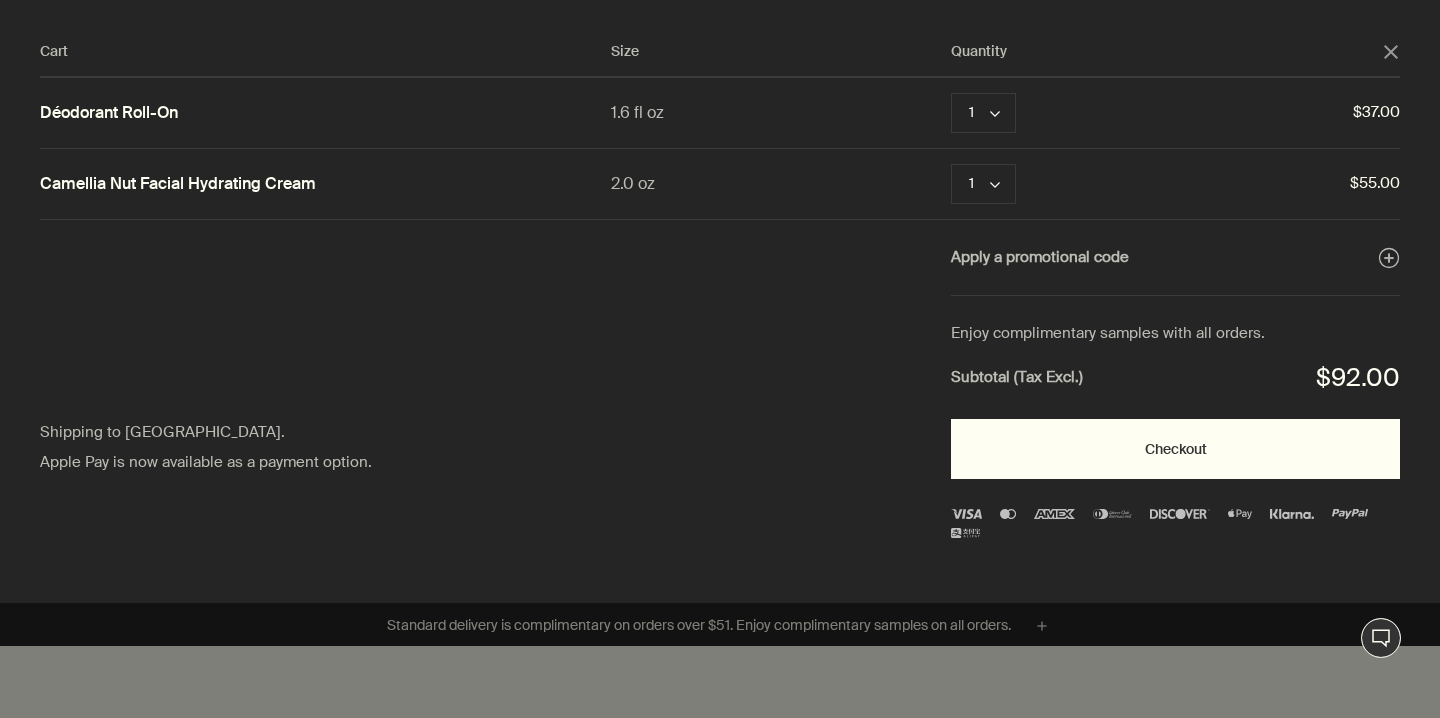 click on "Checkout" at bounding box center (1175, 449) 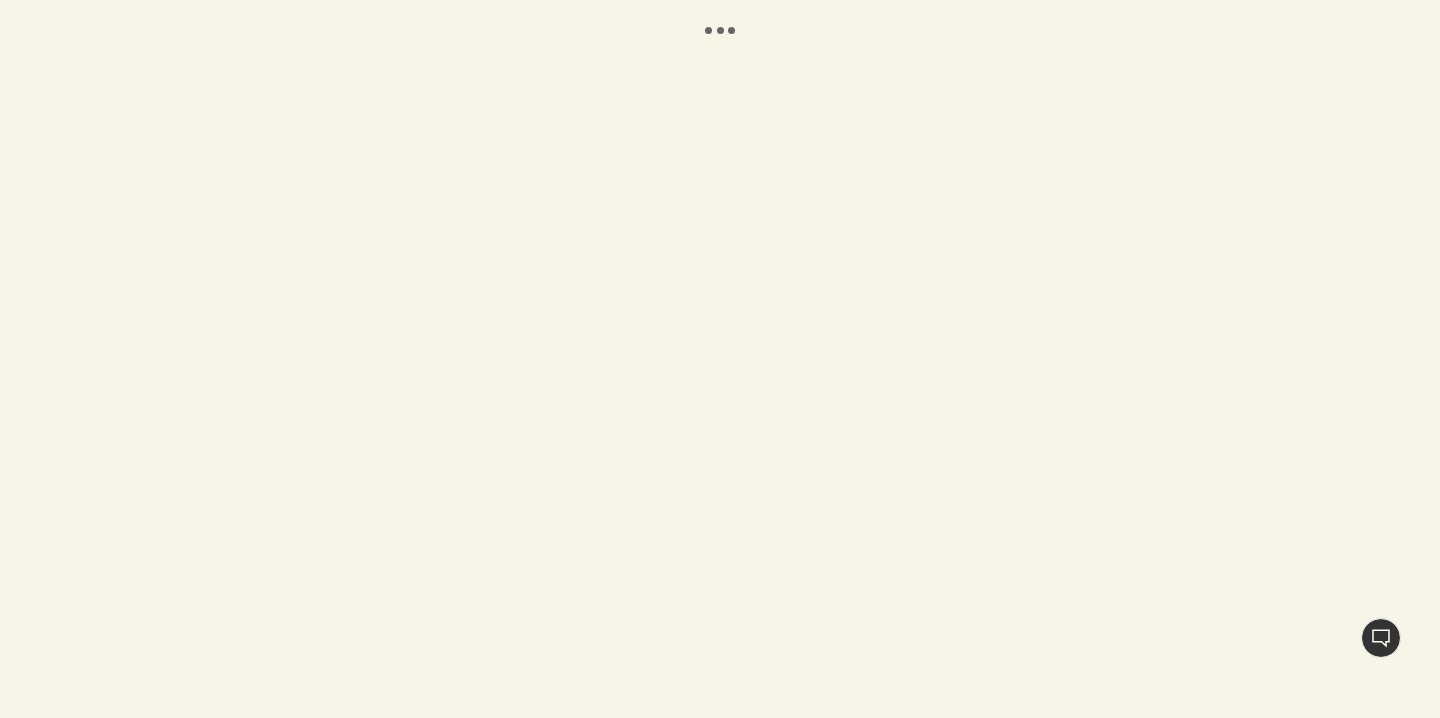 scroll, scrollTop: 0, scrollLeft: 0, axis: both 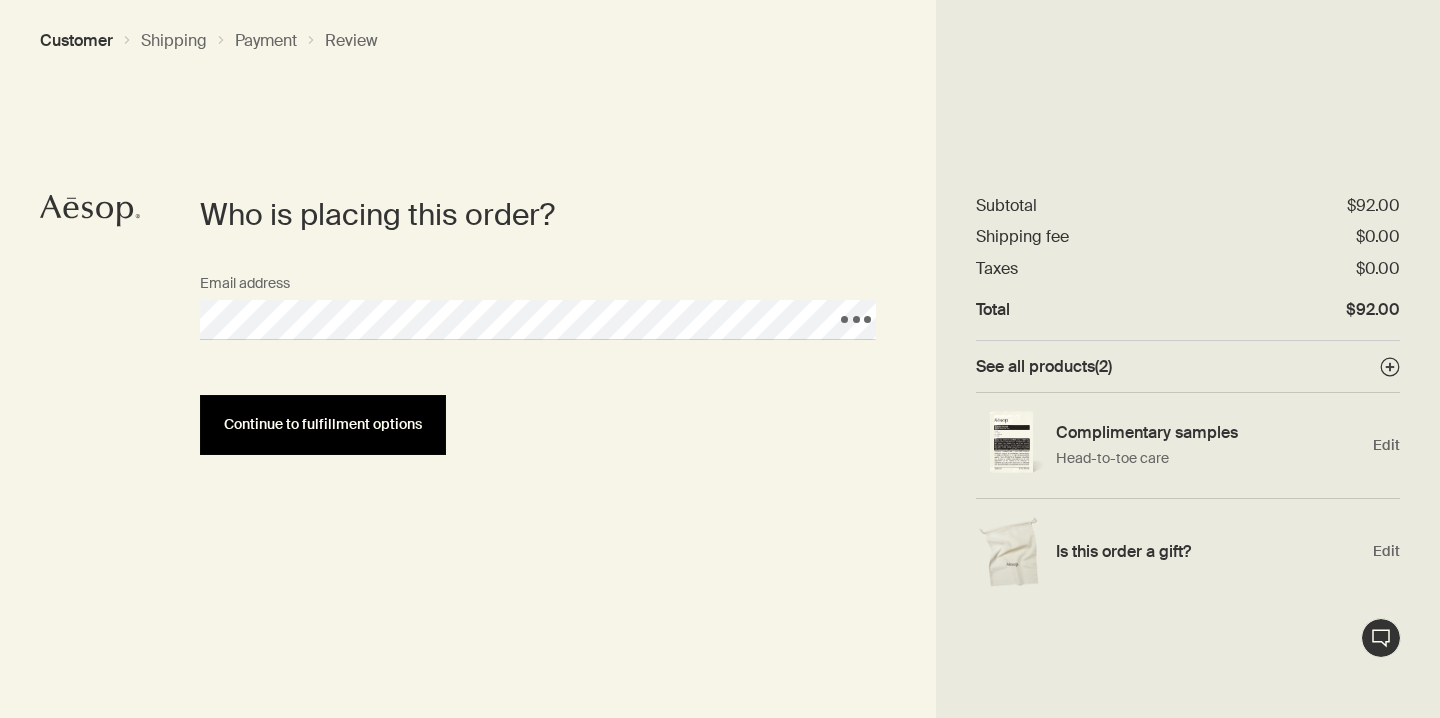 click on "Continue to fulfillment options" at bounding box center (323, 424) 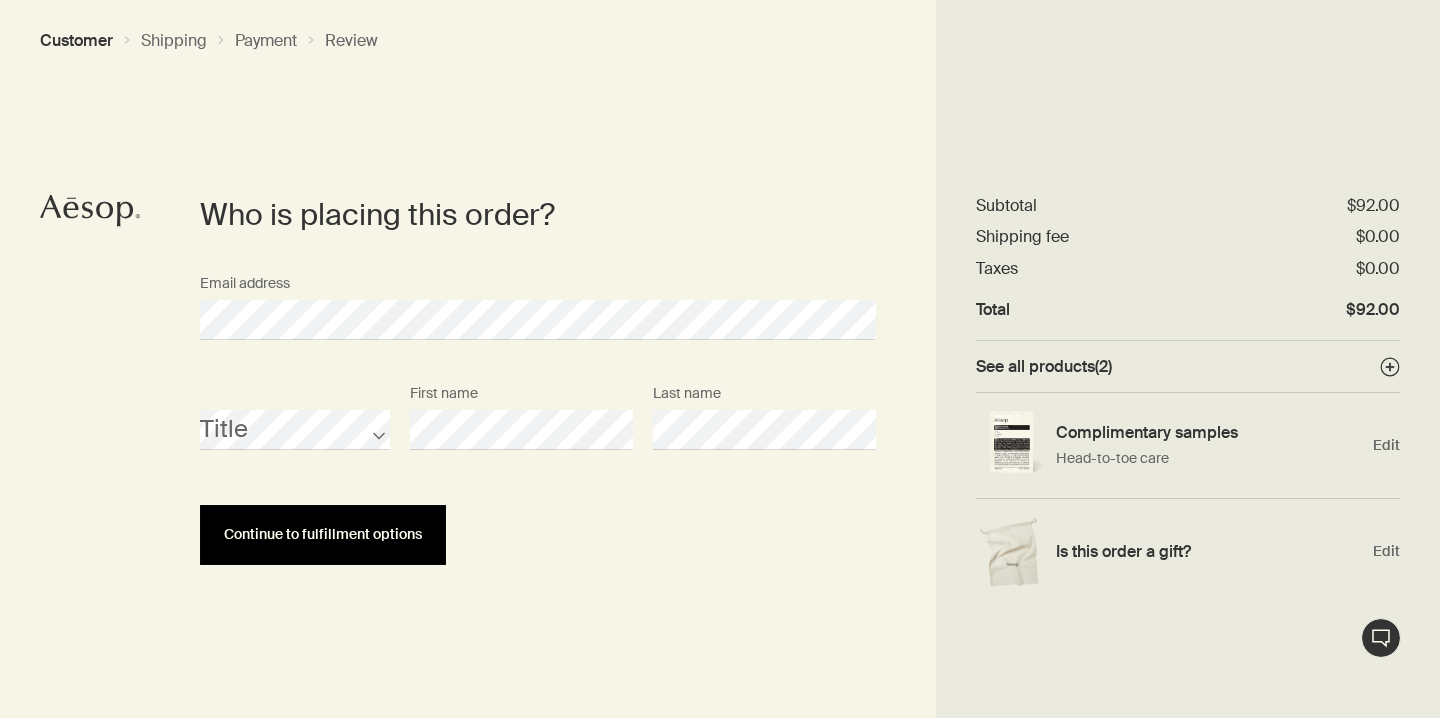 click on "Continue to fulfillment options" at bounding box center [323, 534] 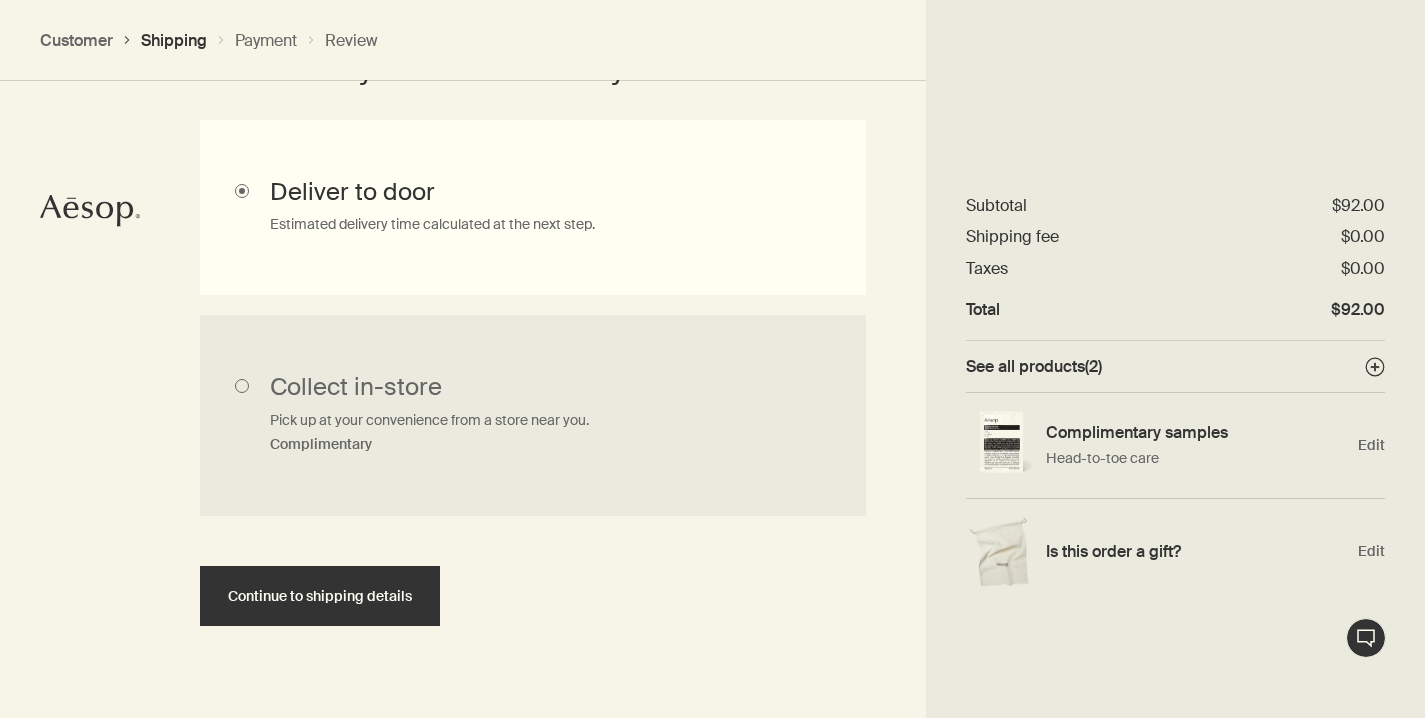 scroll, scrollTop: 634, scrollLeft: 0, axis: vertical 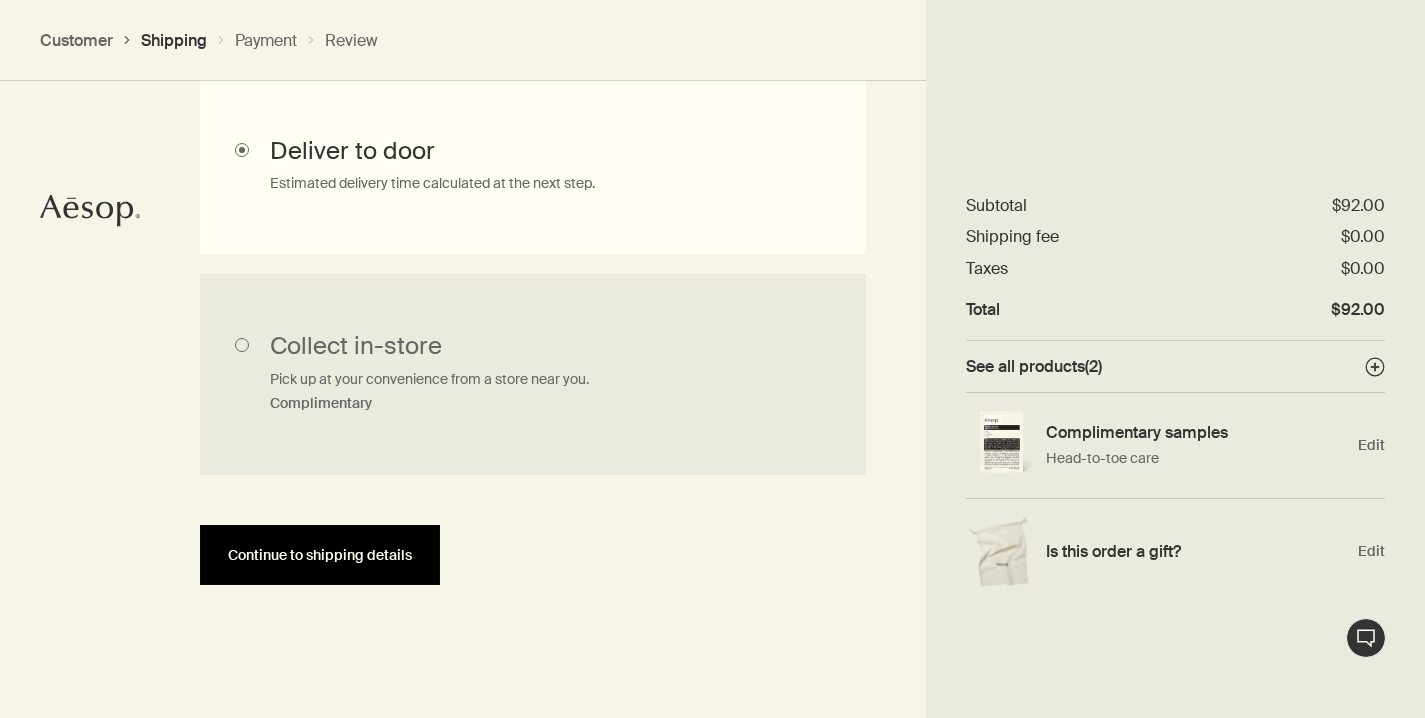 click on "Continue to shipping details" at bounding box center [320, 555] 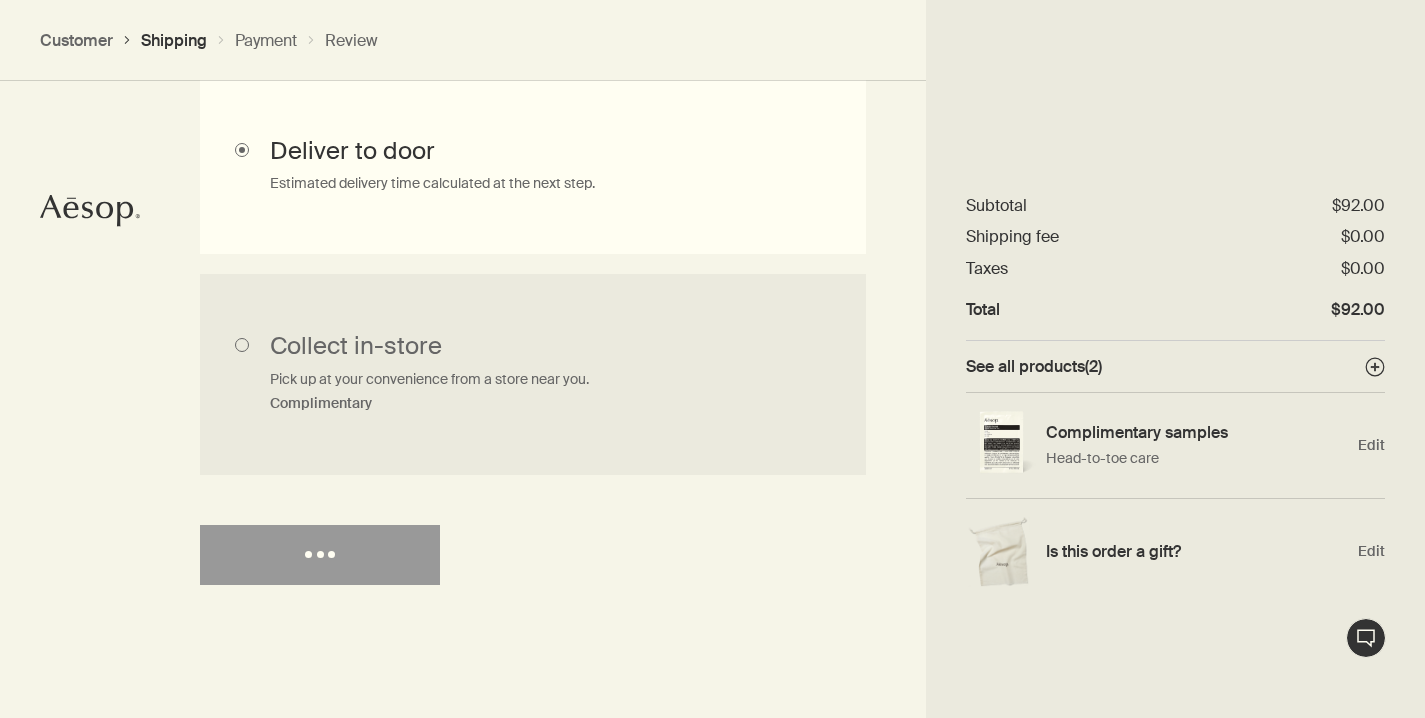 select on "US" 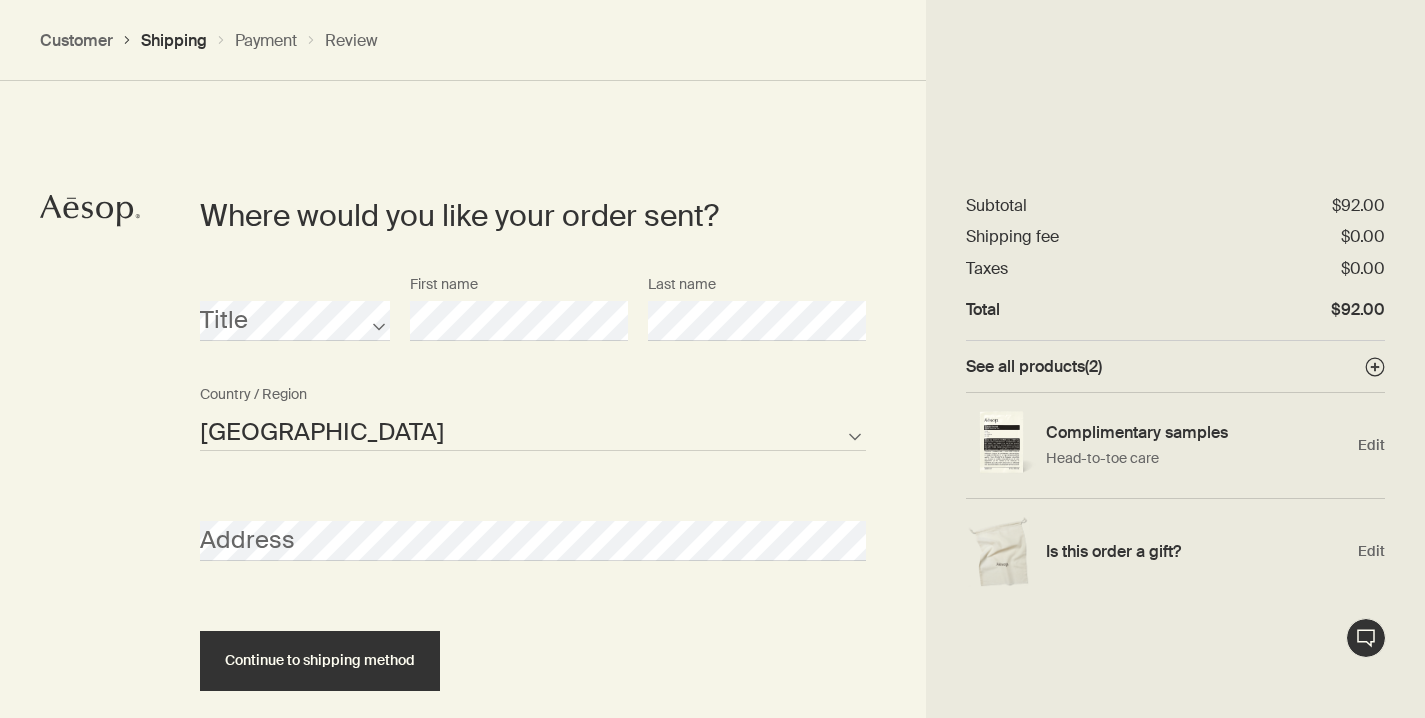 scroll, scrollTop: 865, scrollLeft: 0, axis: vertical 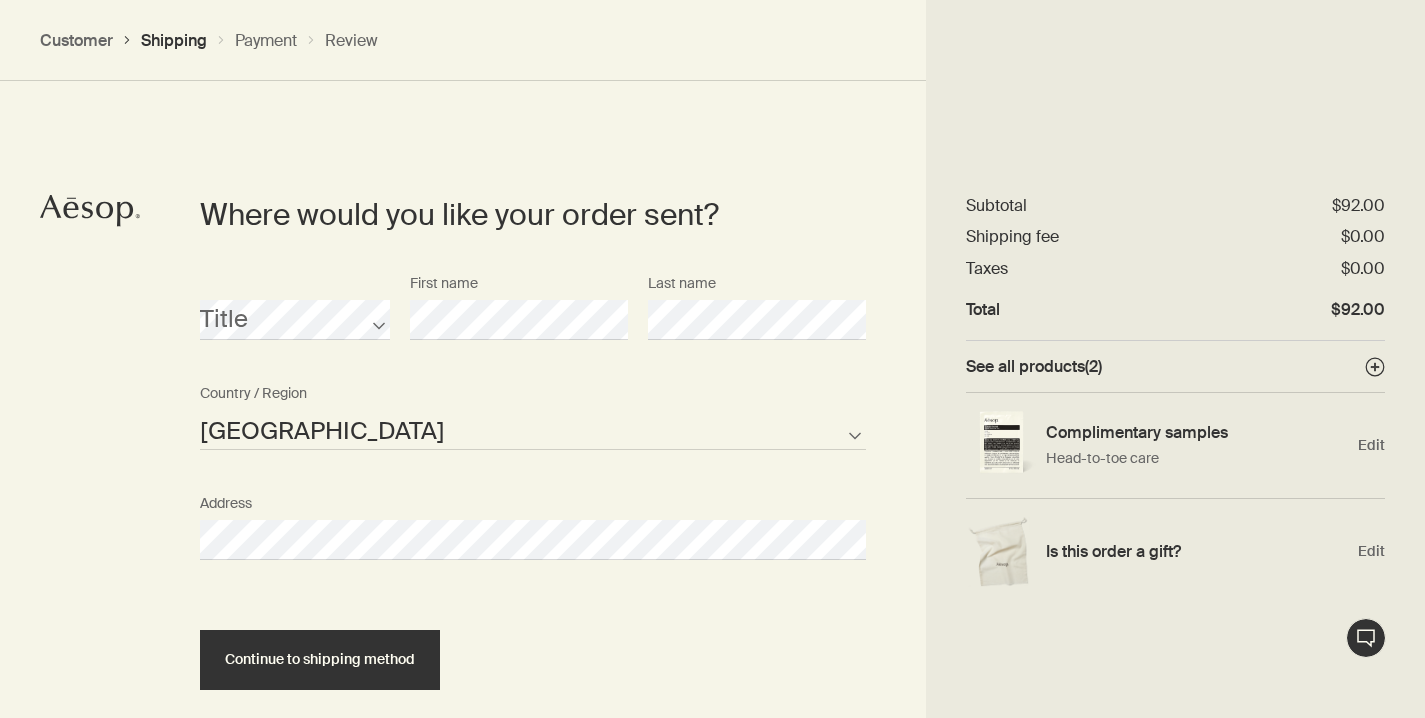 select on "US" 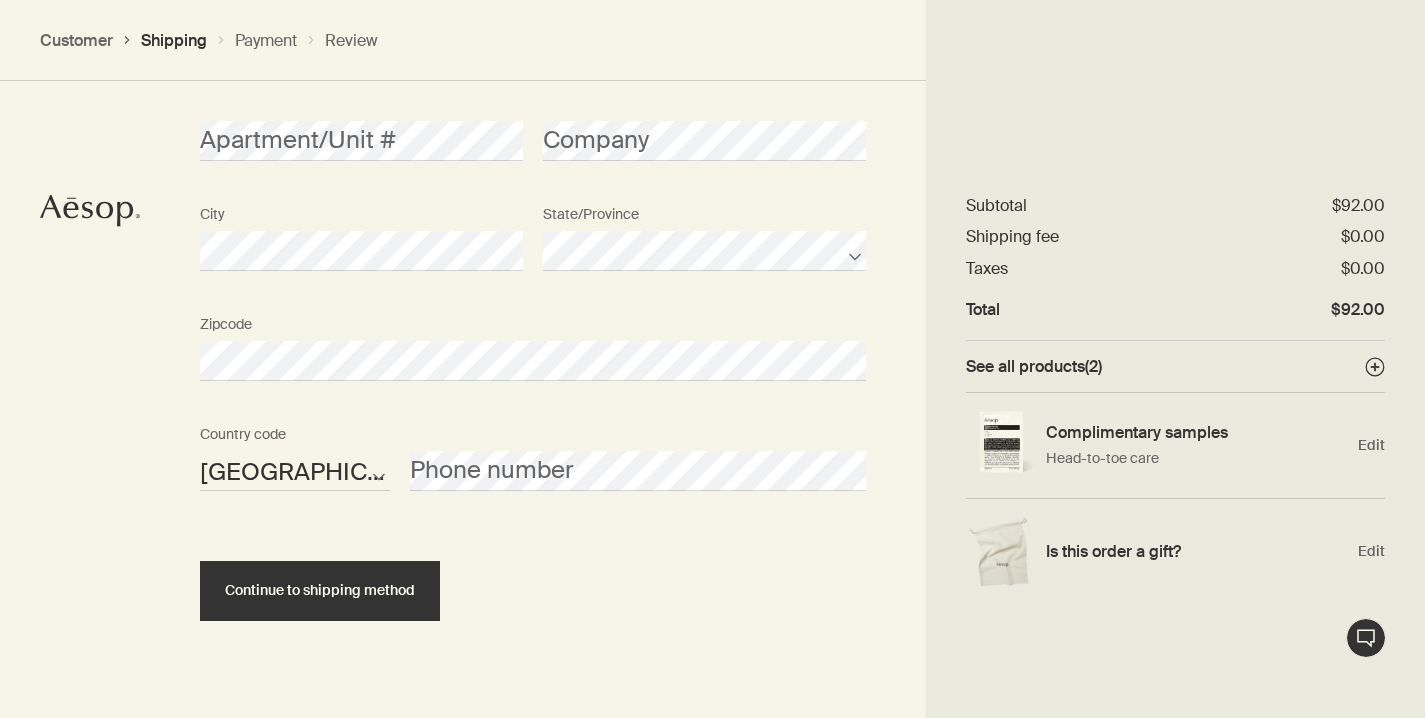 scroll, scrollTop: 1409, scrollLeft: 0, axis: vertical 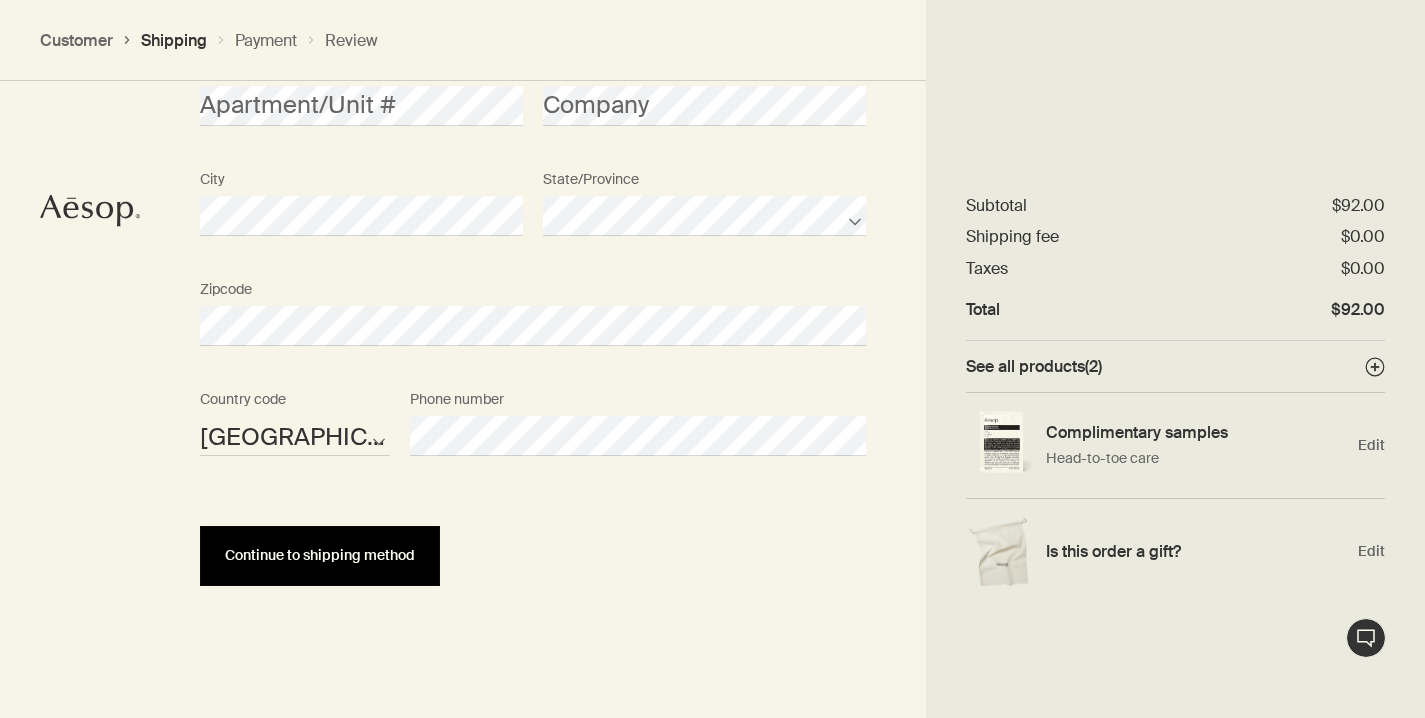 click on "Continue to shipping method" at bounding box center (320, 555) 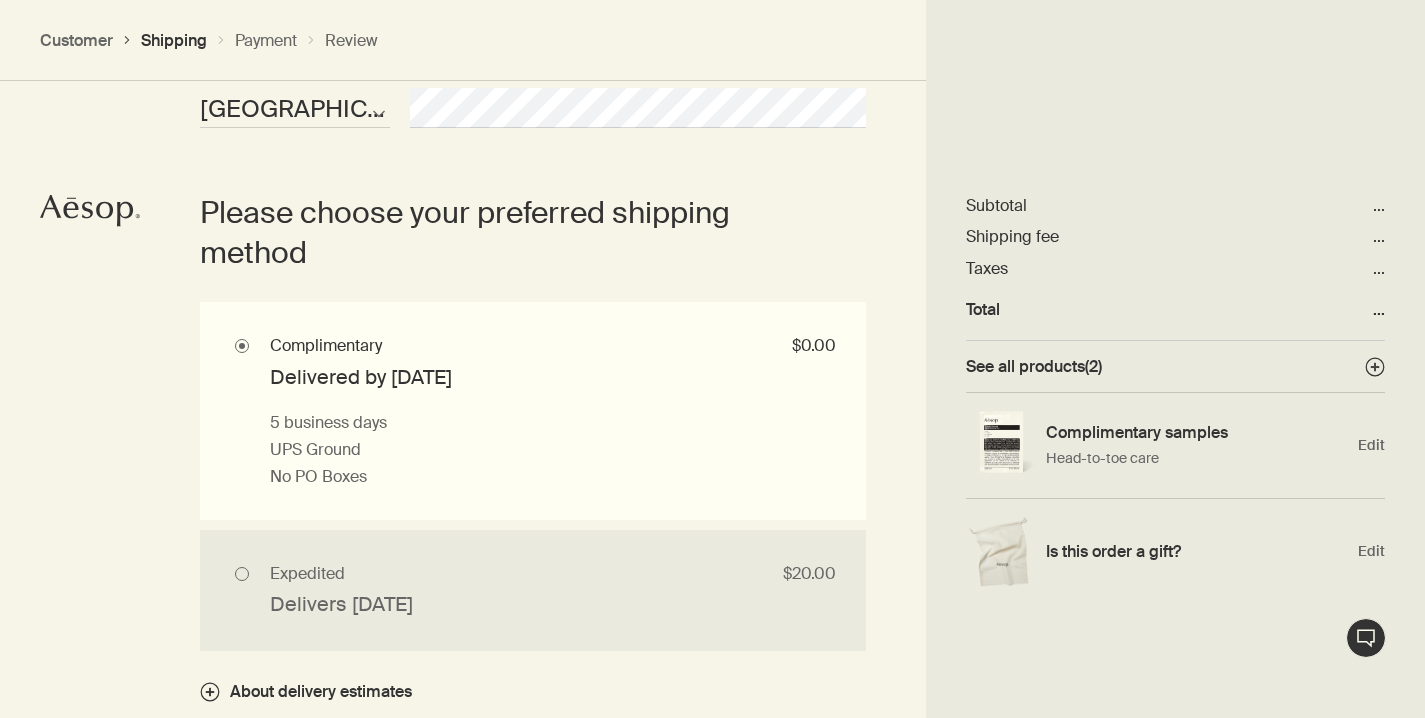 scroll, scrollTop: 1742, scrollLeft: 0, axis: vertical 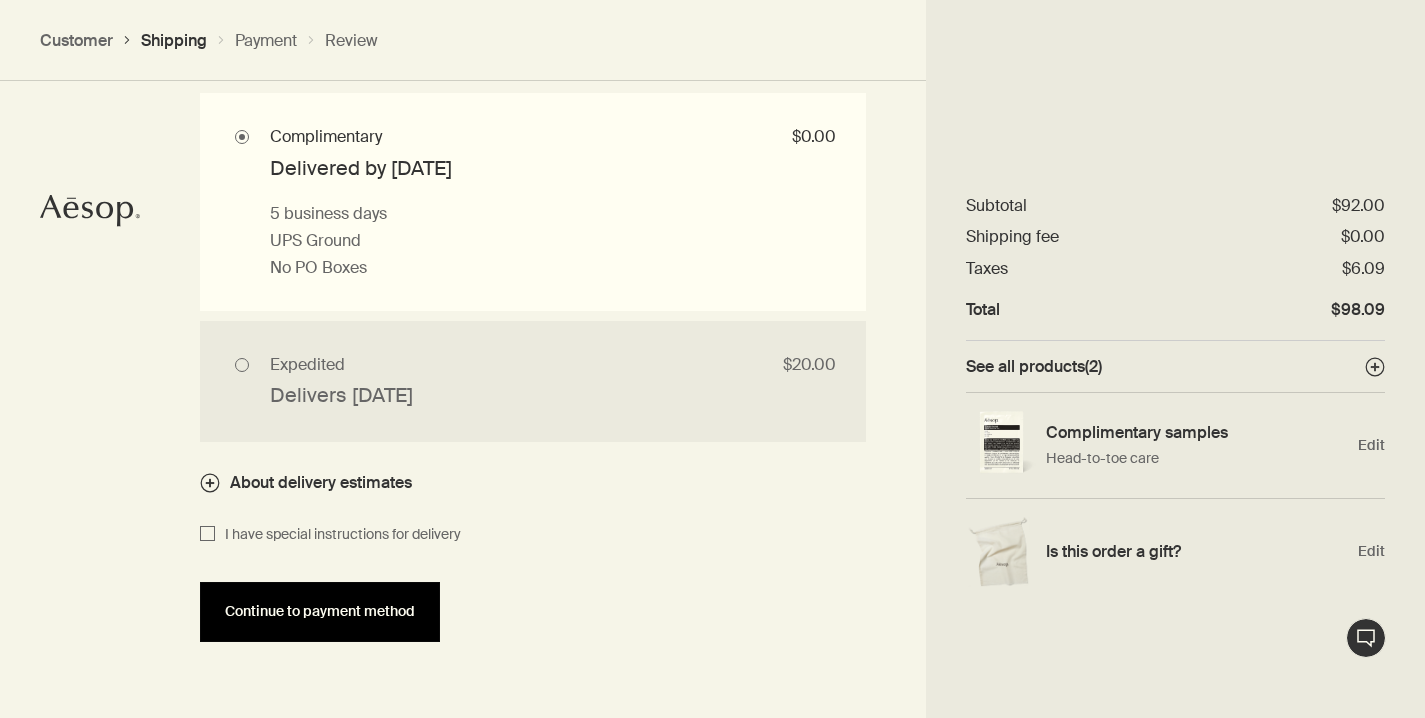 click on "Continue to payment method" at bounding box center [320, 611] 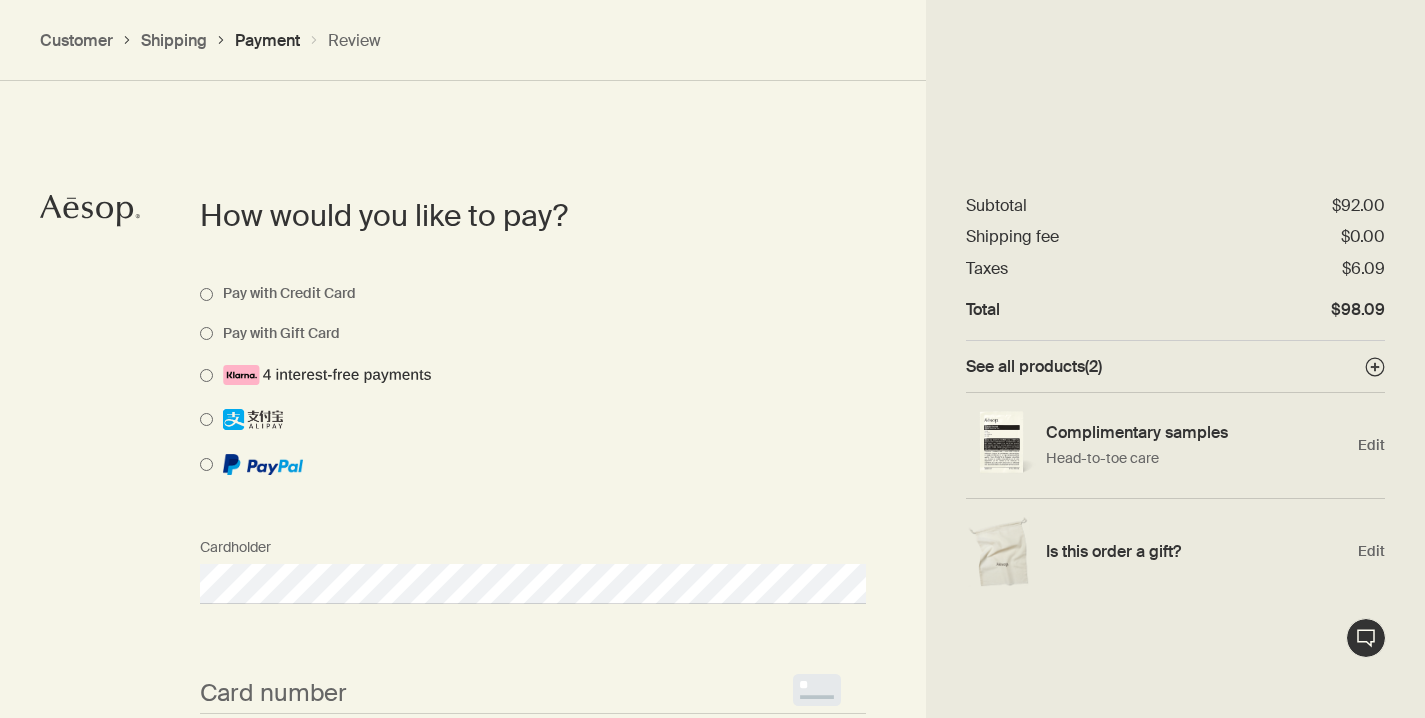 scroll, scrollTop: 1418, scrollLeft: 0, axis: vertical 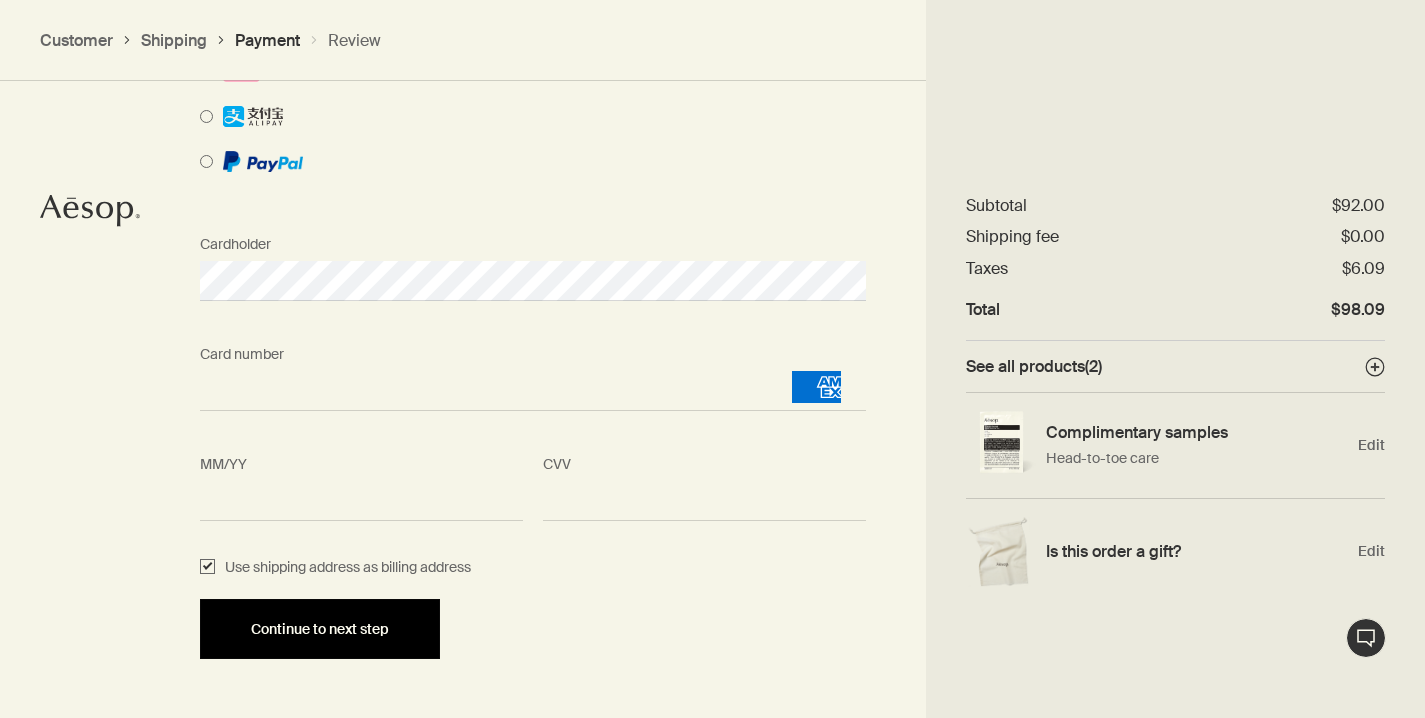 click on "Continue to next step" at bounding box center [320, 629] 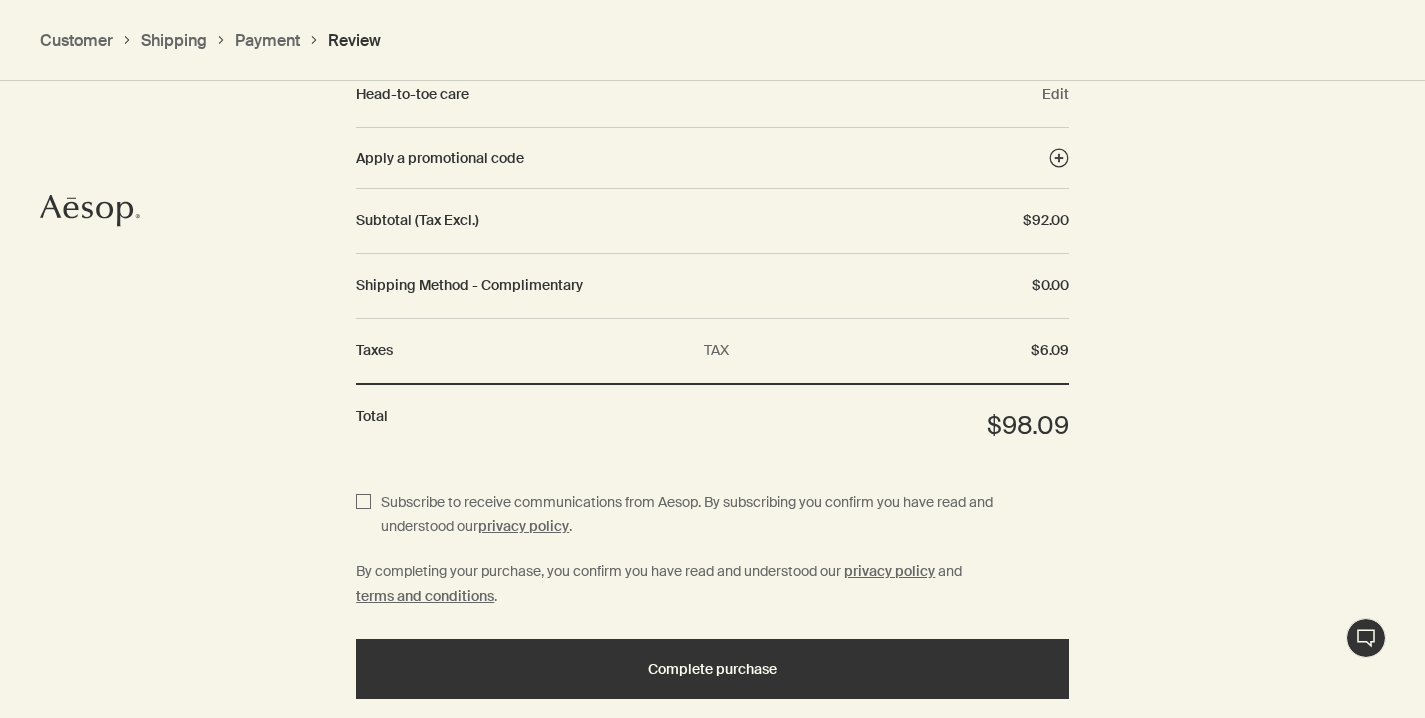 scroll, scrollTop: 2410, scrollLeft: 0, axis: vertical 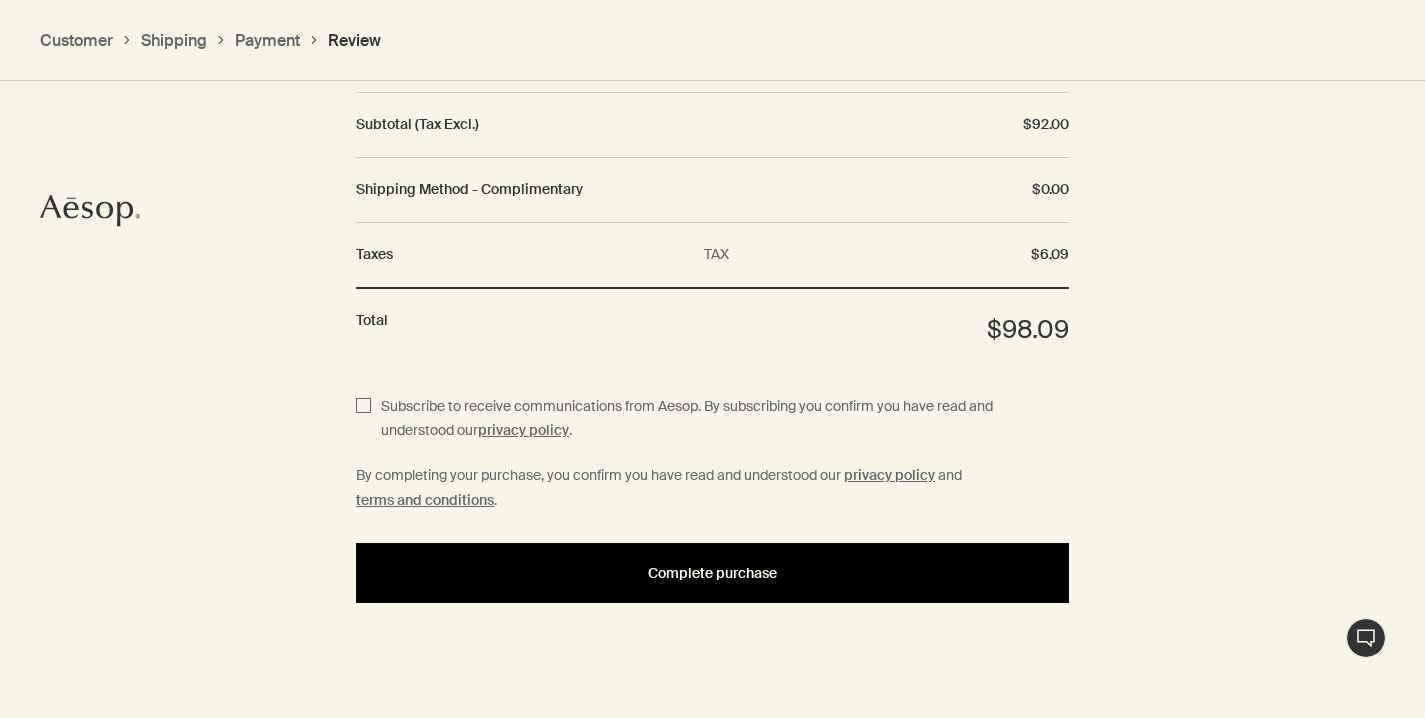click on "Complete purchase" at bounding box center [712, 573] 